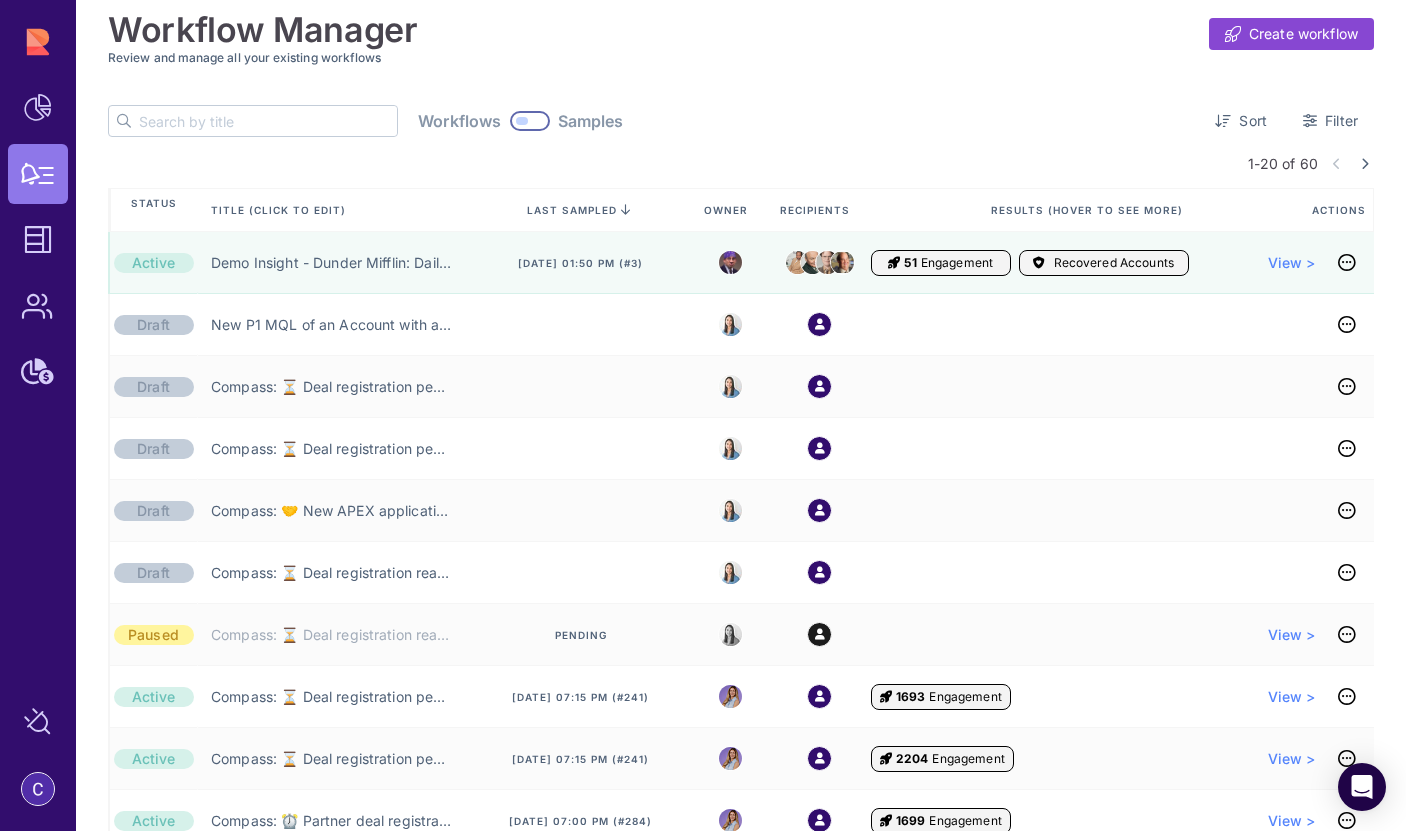 scroll, scrollTop: 0, scrollLeft: 0, axis: both 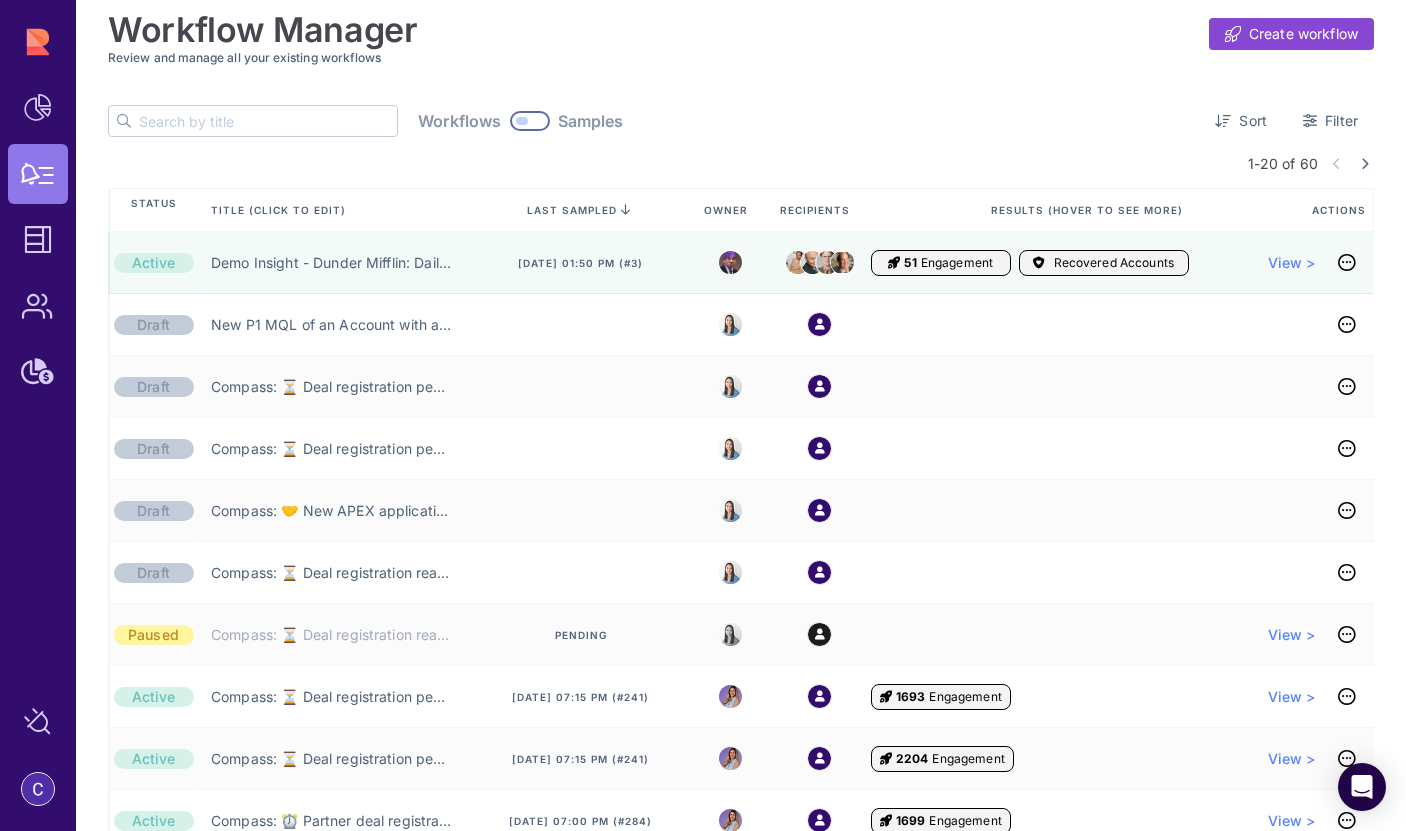 click 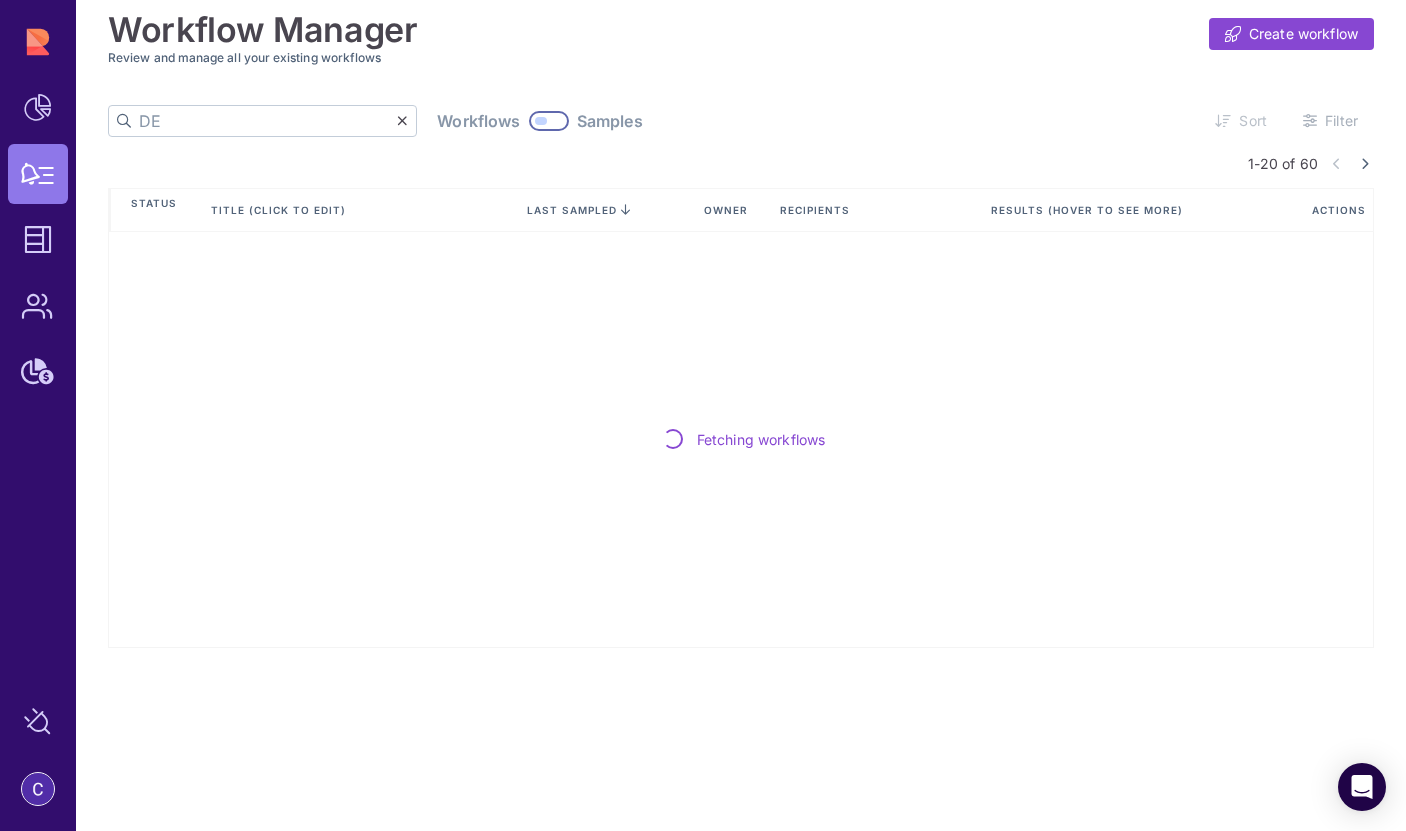 type on "D" 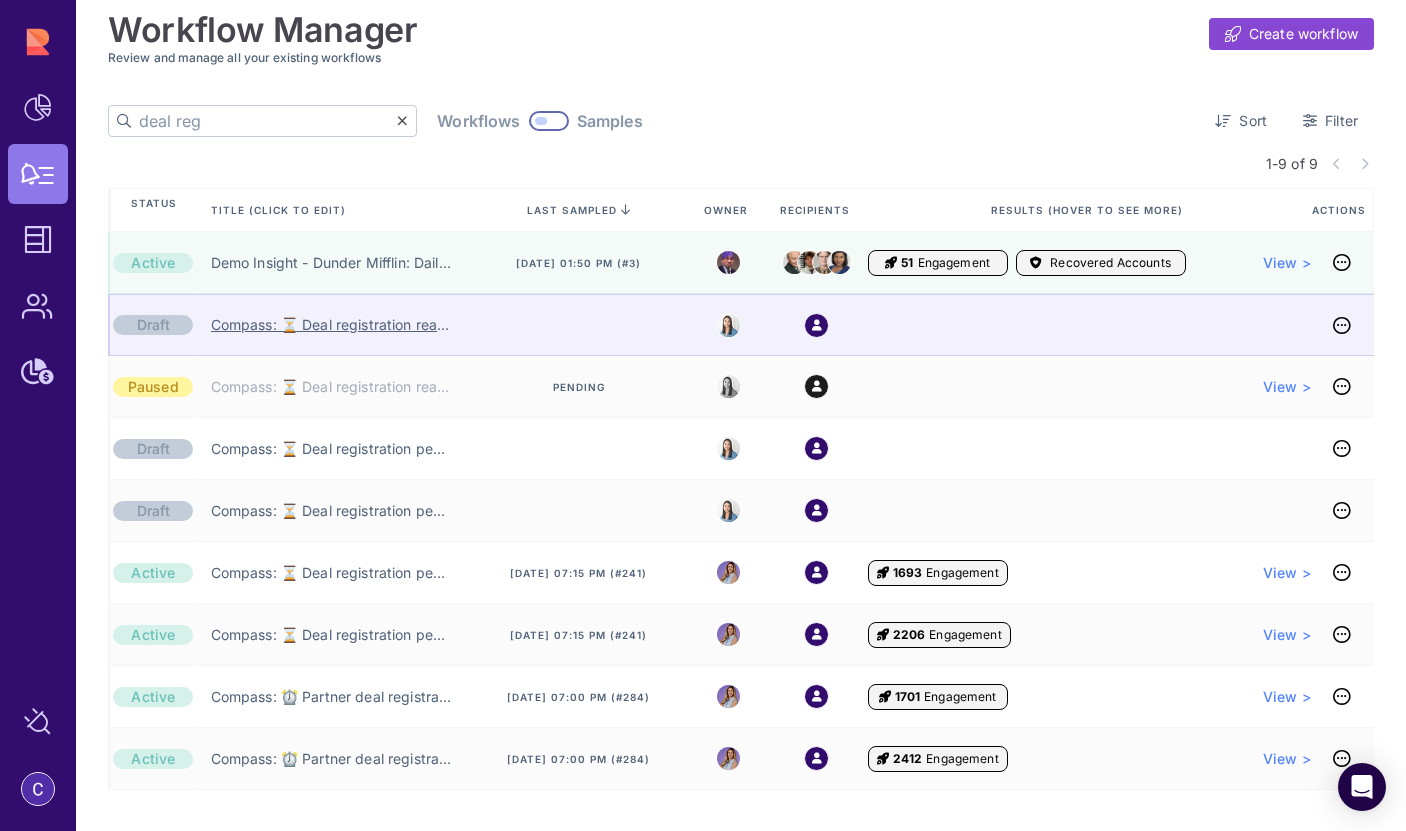 type on "deal reg" 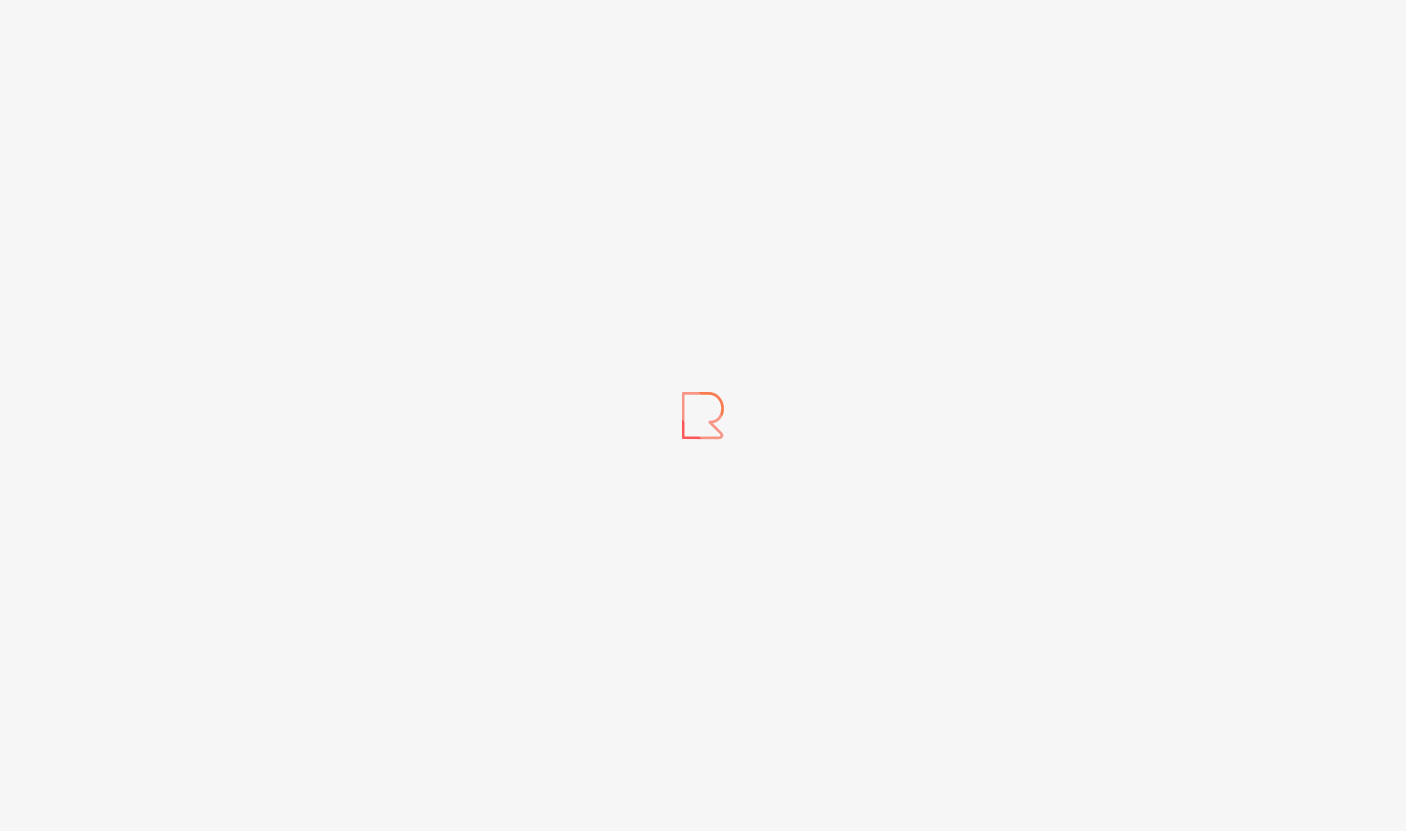 scroll, scrollTop: 0, scrollLeft: 0, axis: both 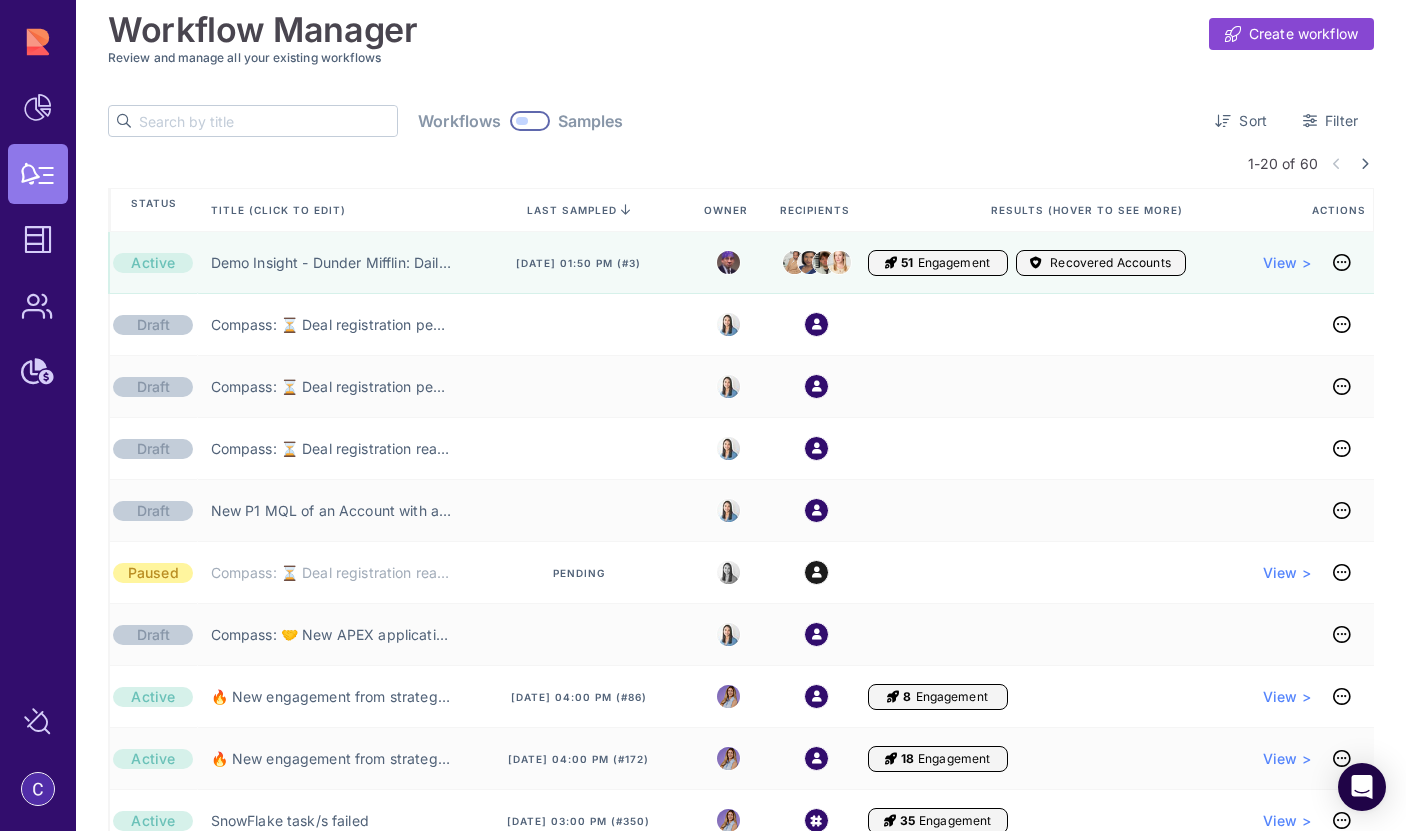 click 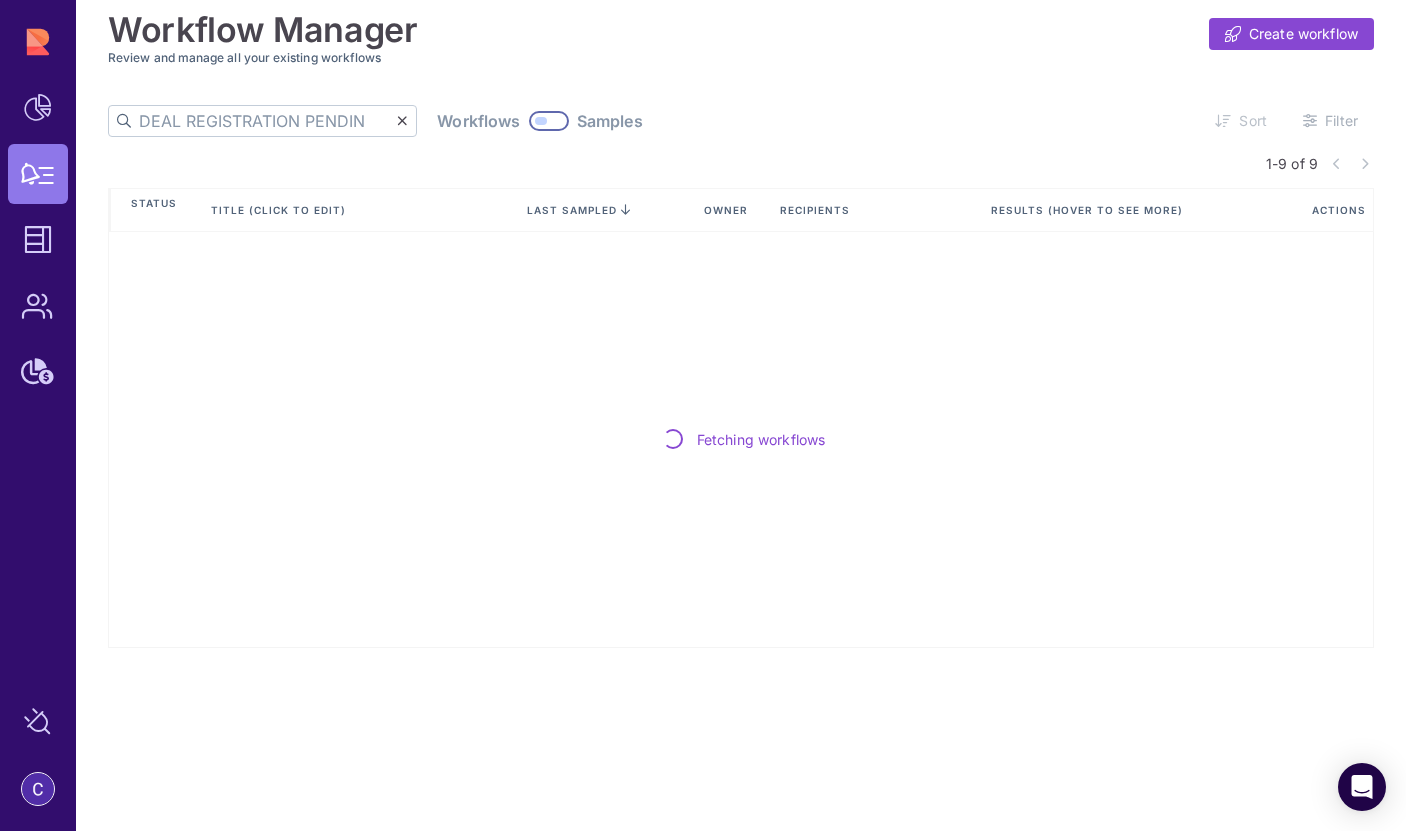 scroll, scrollTop: 0, scrollLeft: 44, axis: horizontal 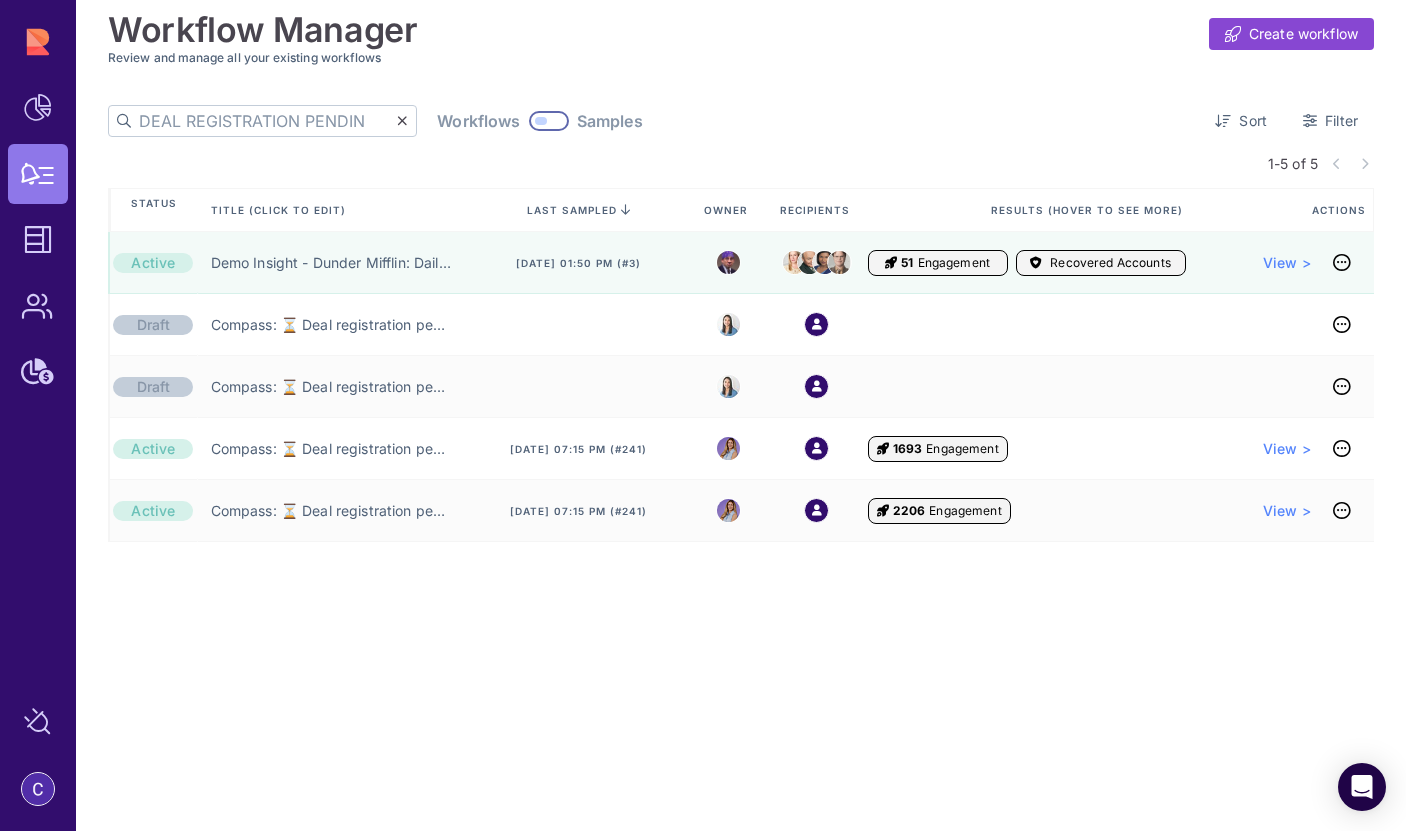 type on "DEAL REGISTRATION PENDIN" 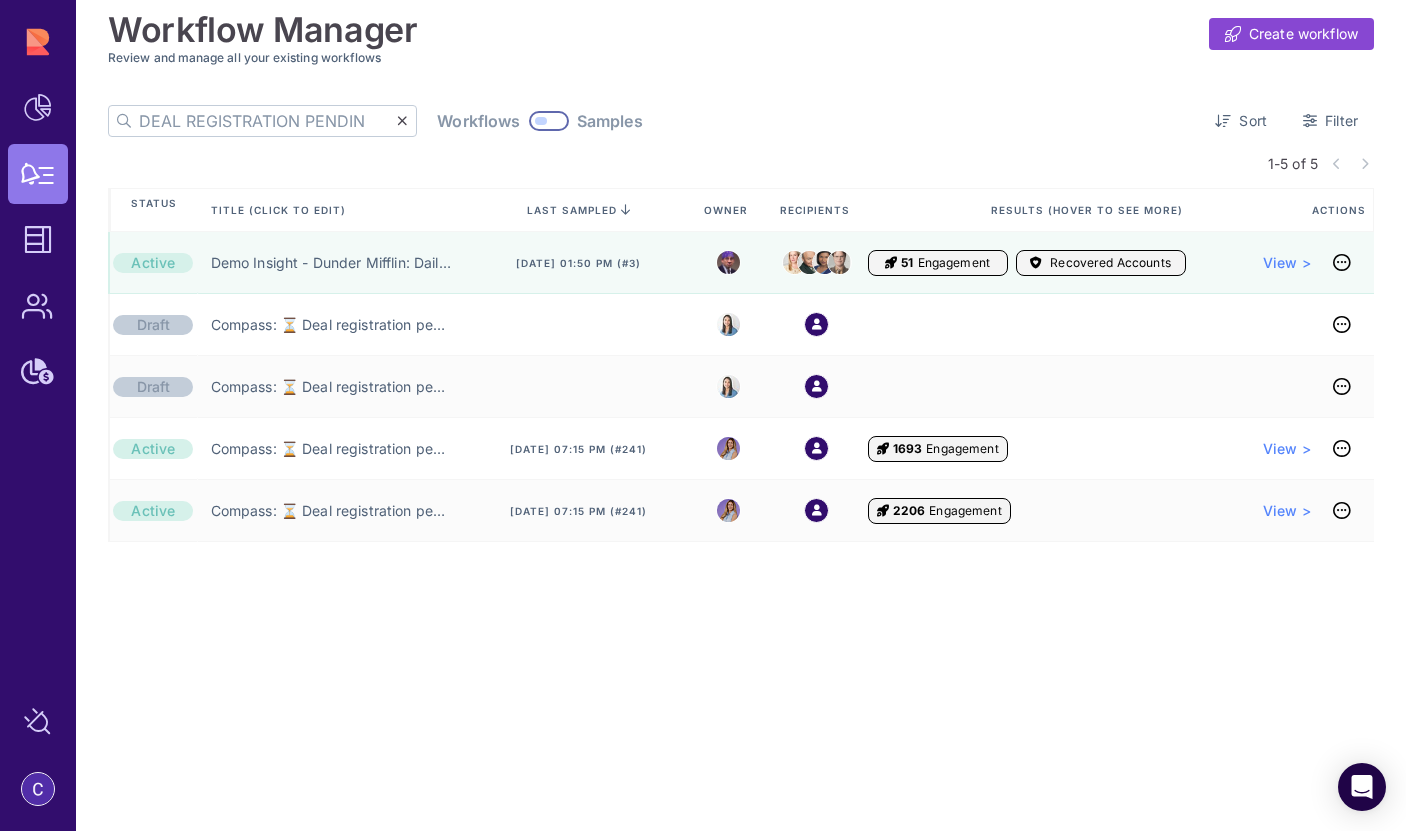 scroll, scrollTop: 0, scrollLeft: 0, axis: both 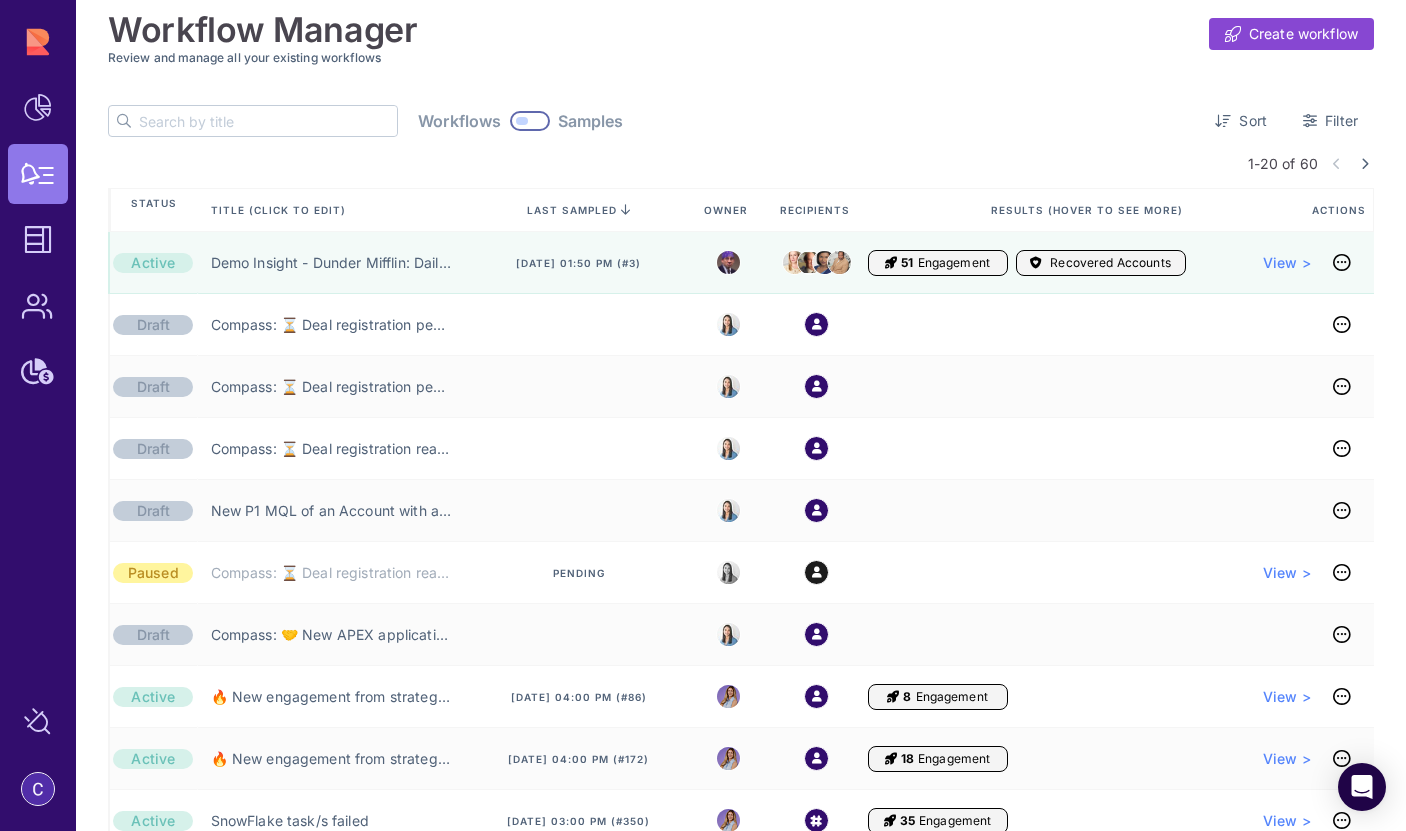 click 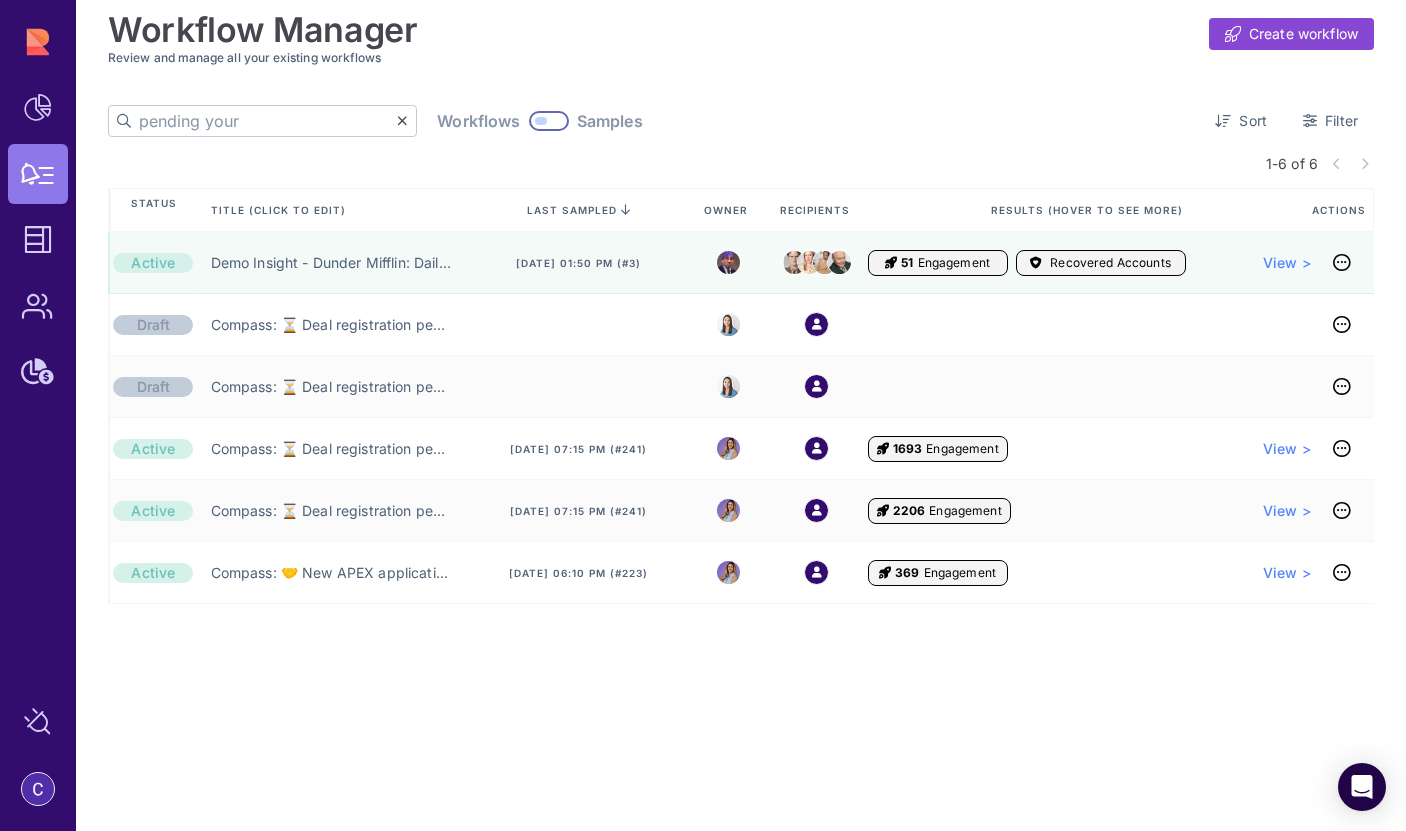 click on "pending your" 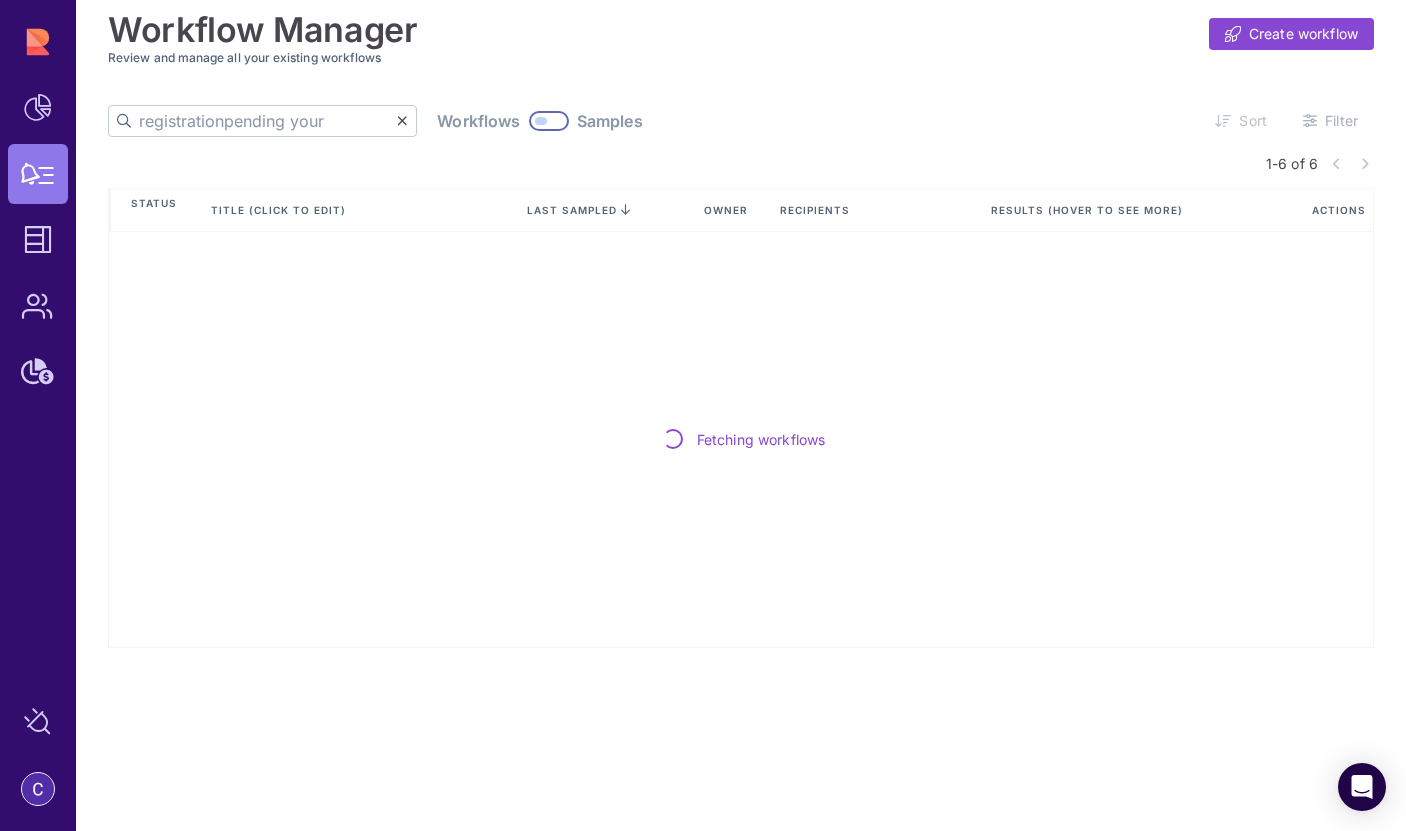 type on "registration pending your" 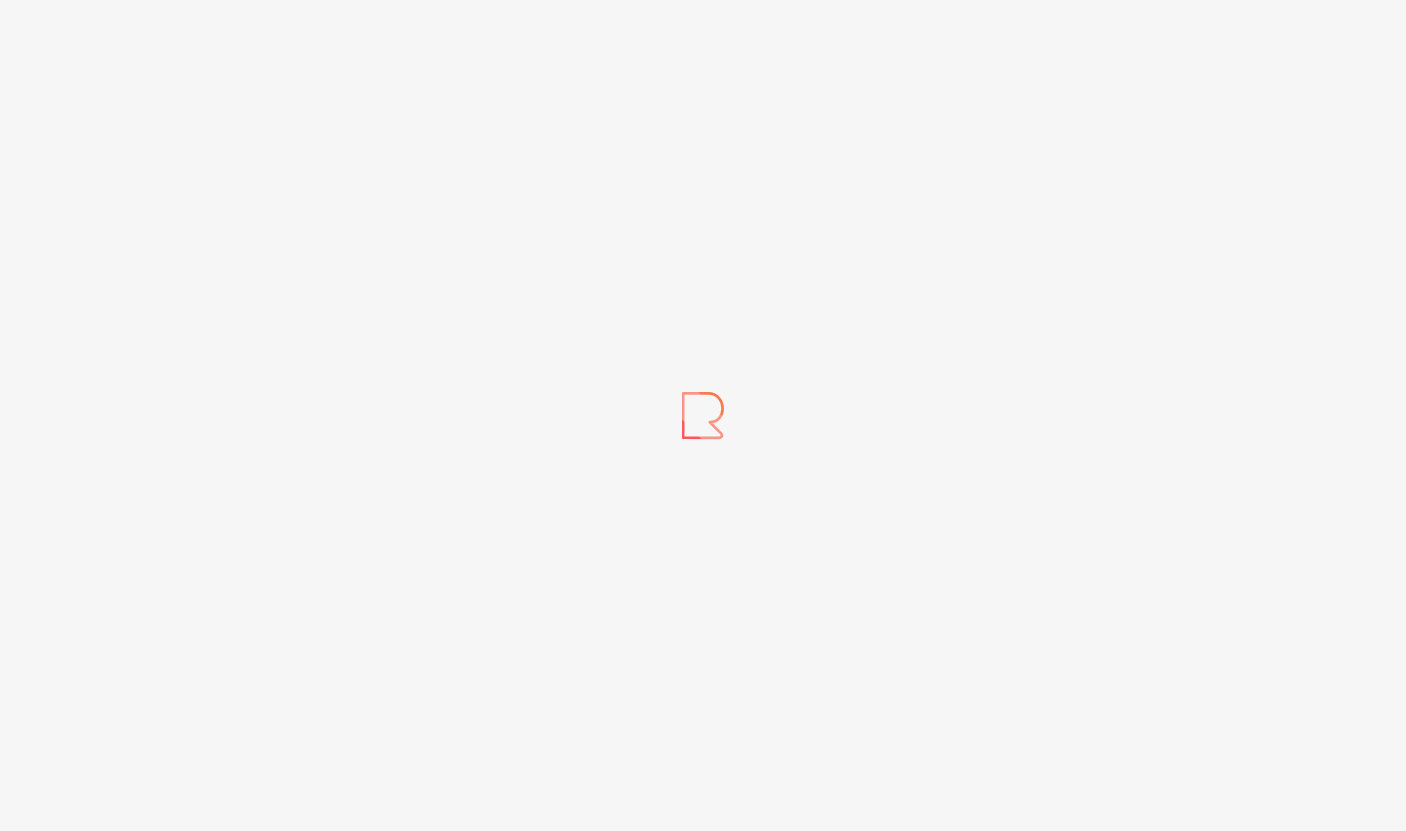 scroll, scrollTop: 0, scrollLeft: 0, axis: both 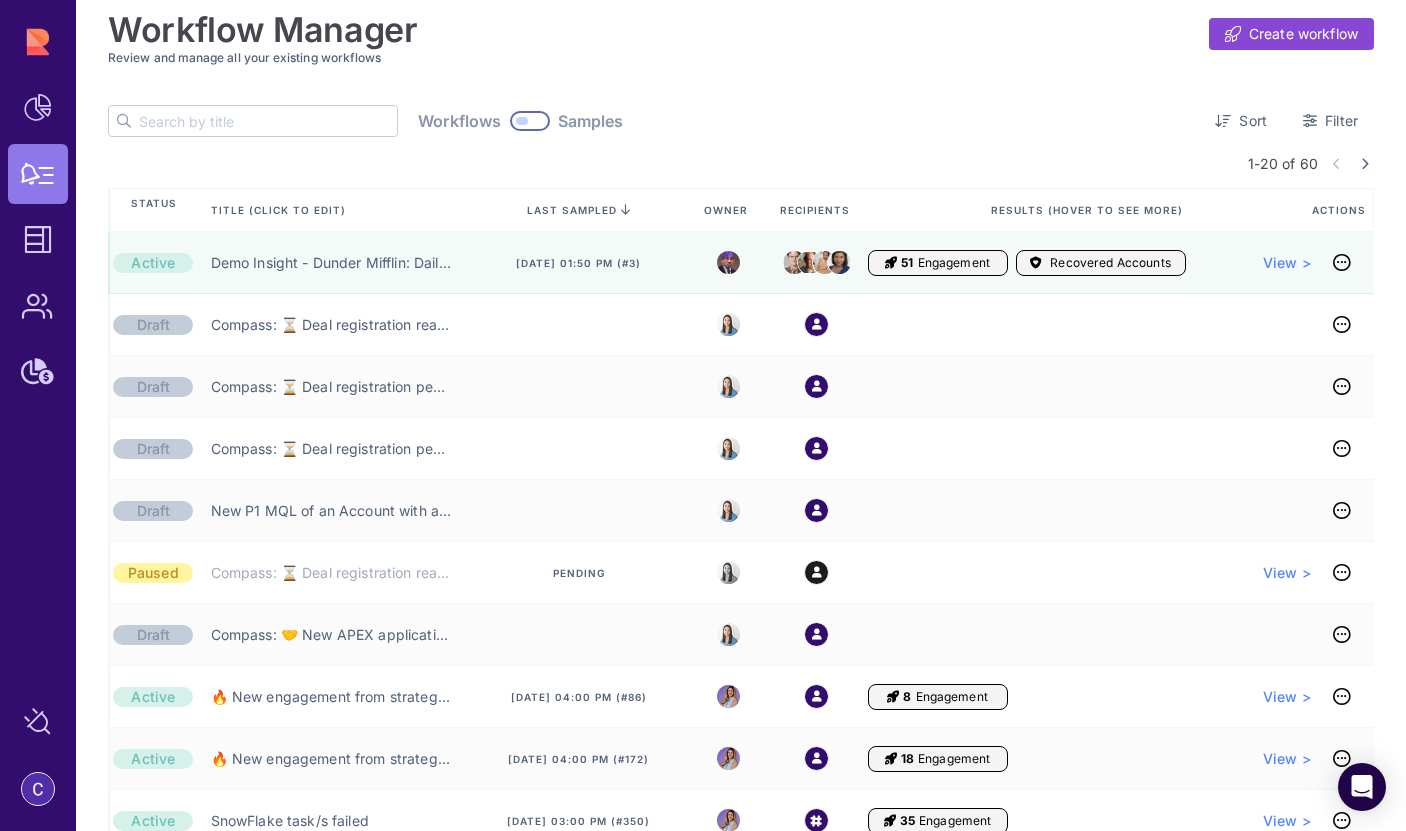 click 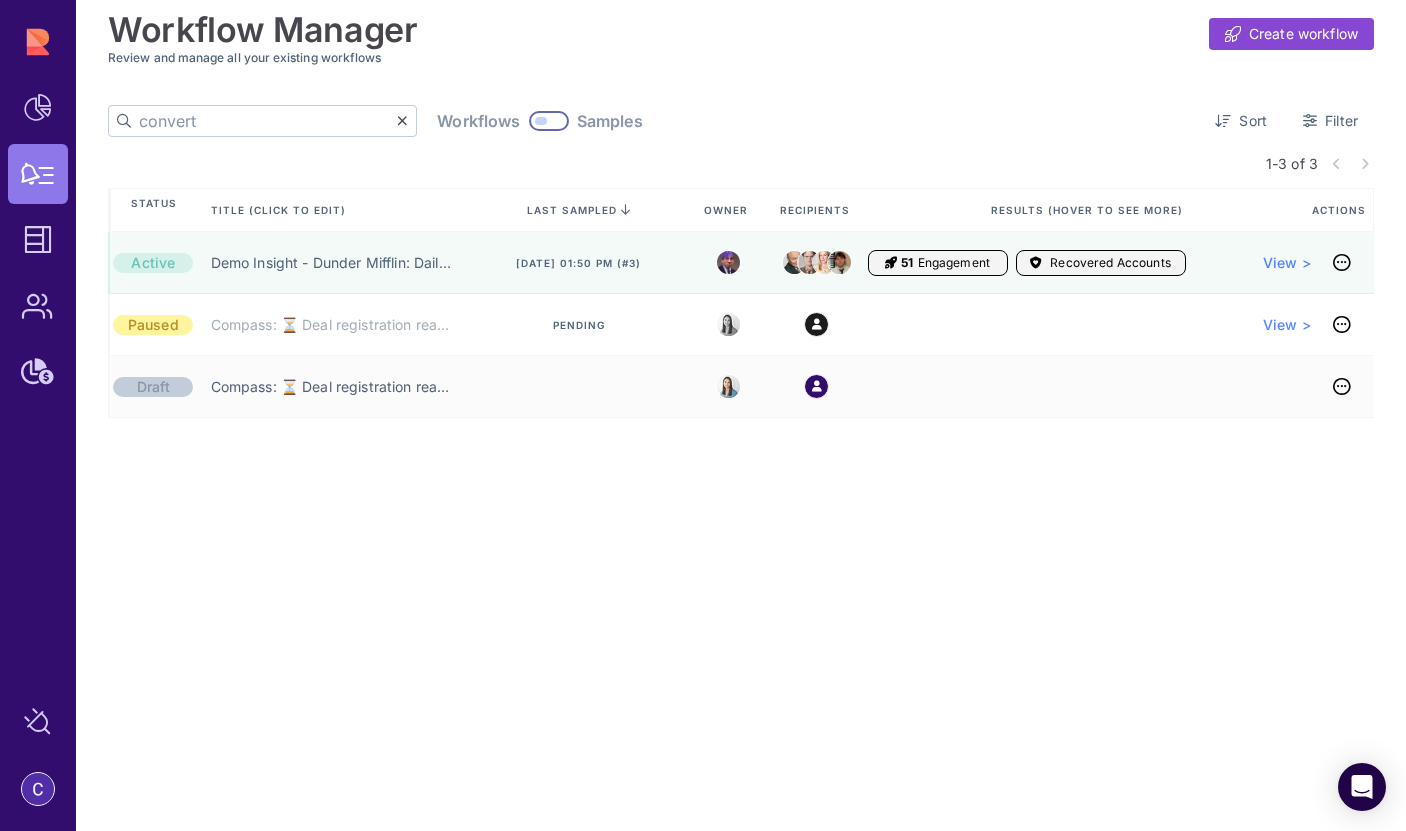 type on "convert" 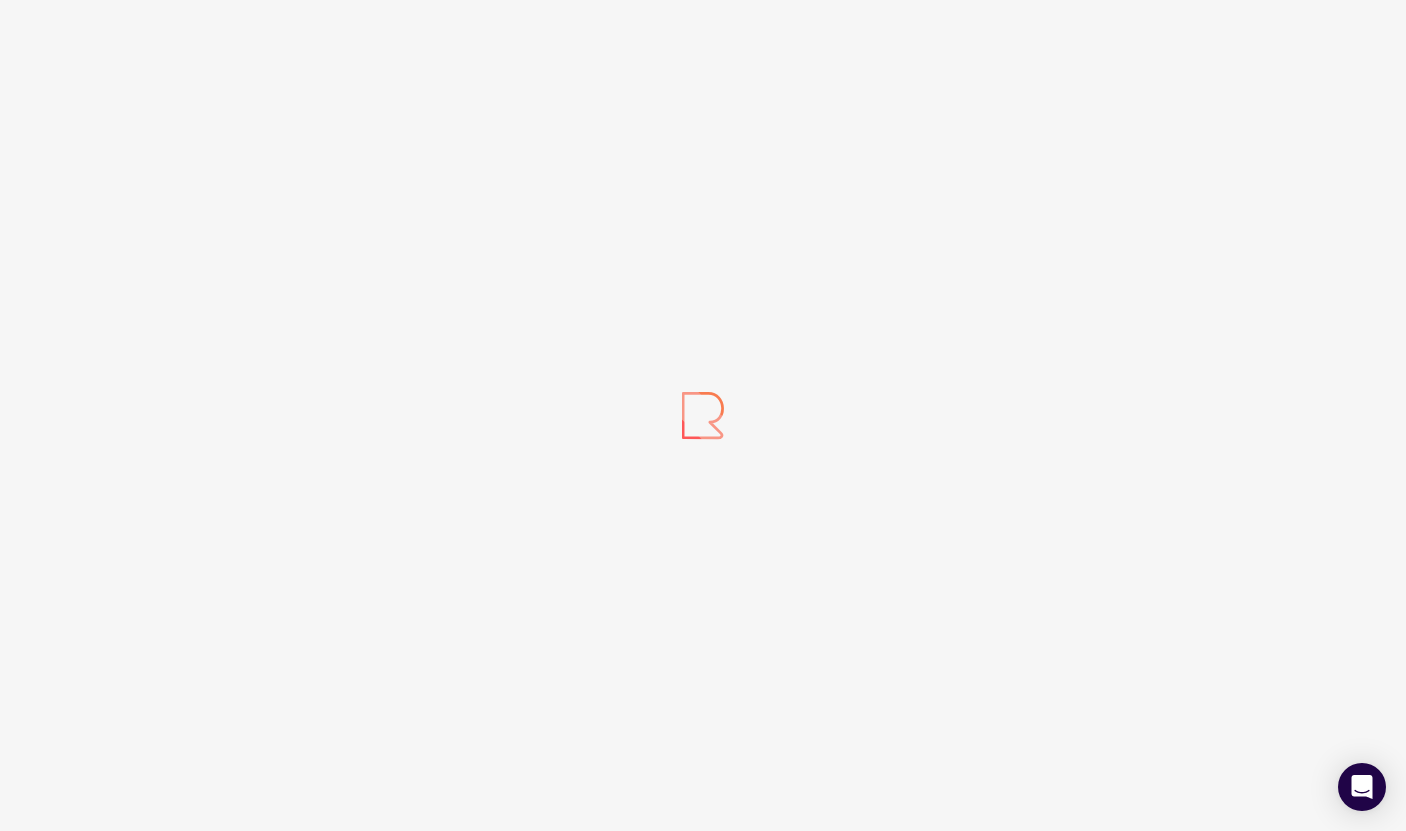 scroll, scrollTop: 0, scrollLeft: 0, axis: both 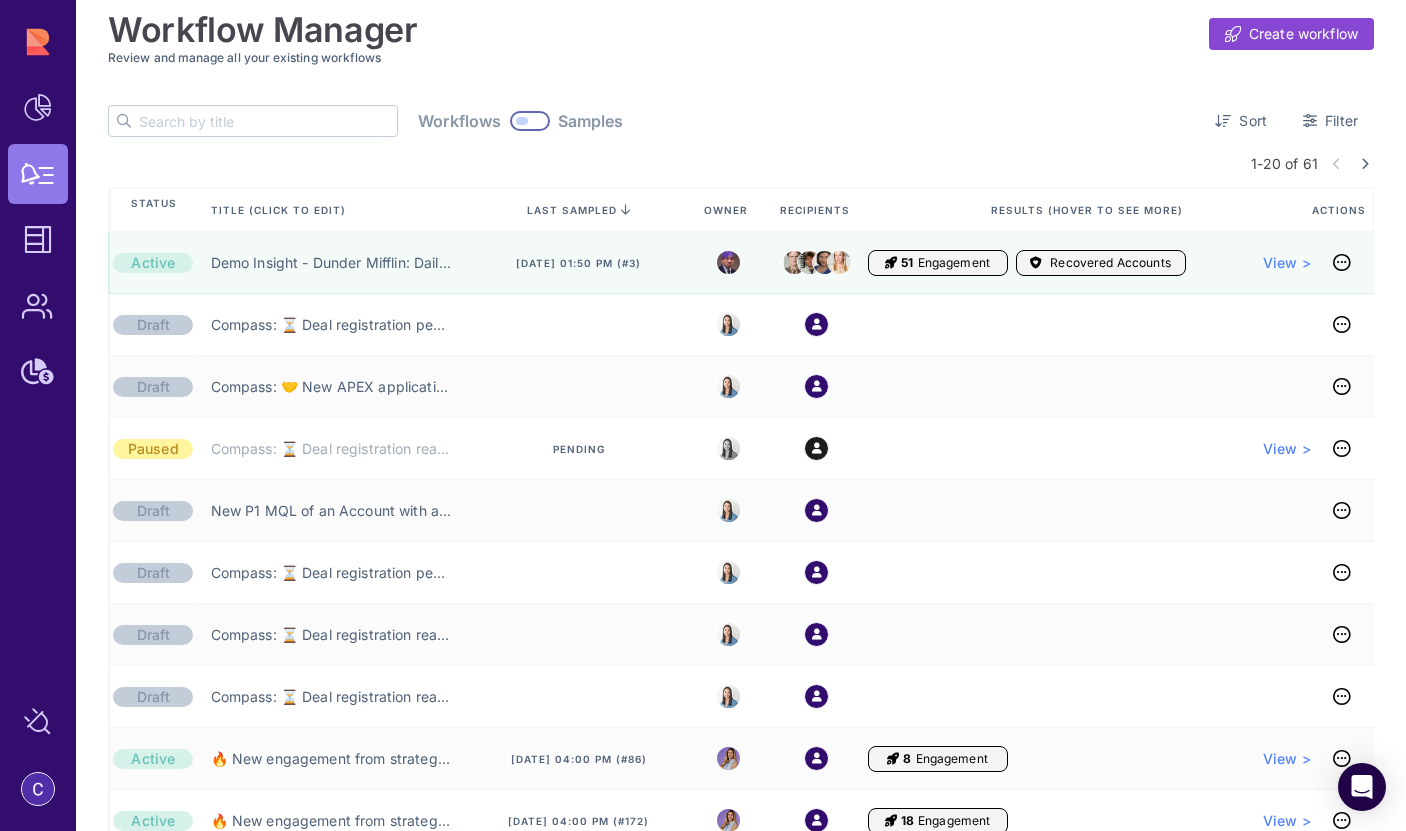 click 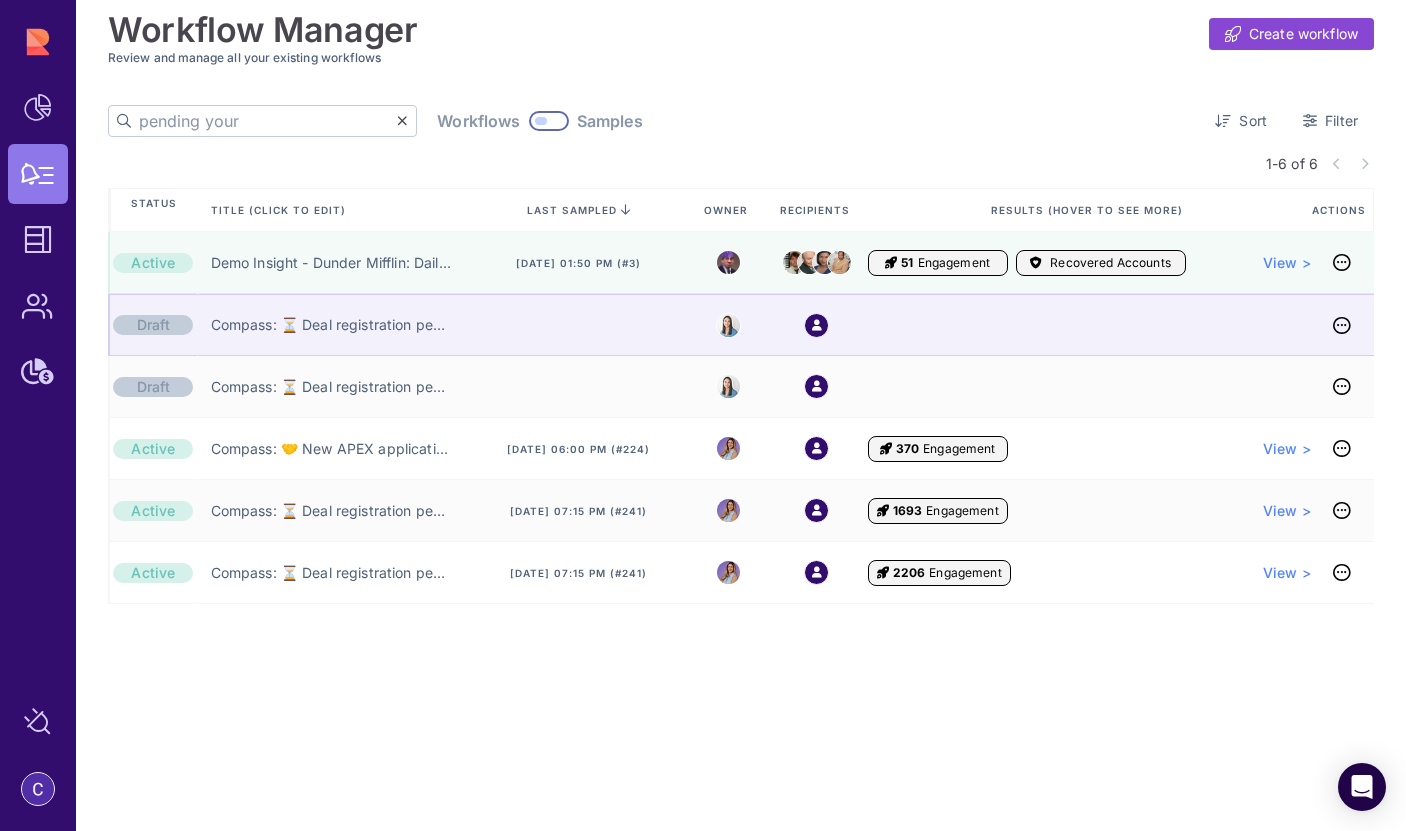 type on "pending your" 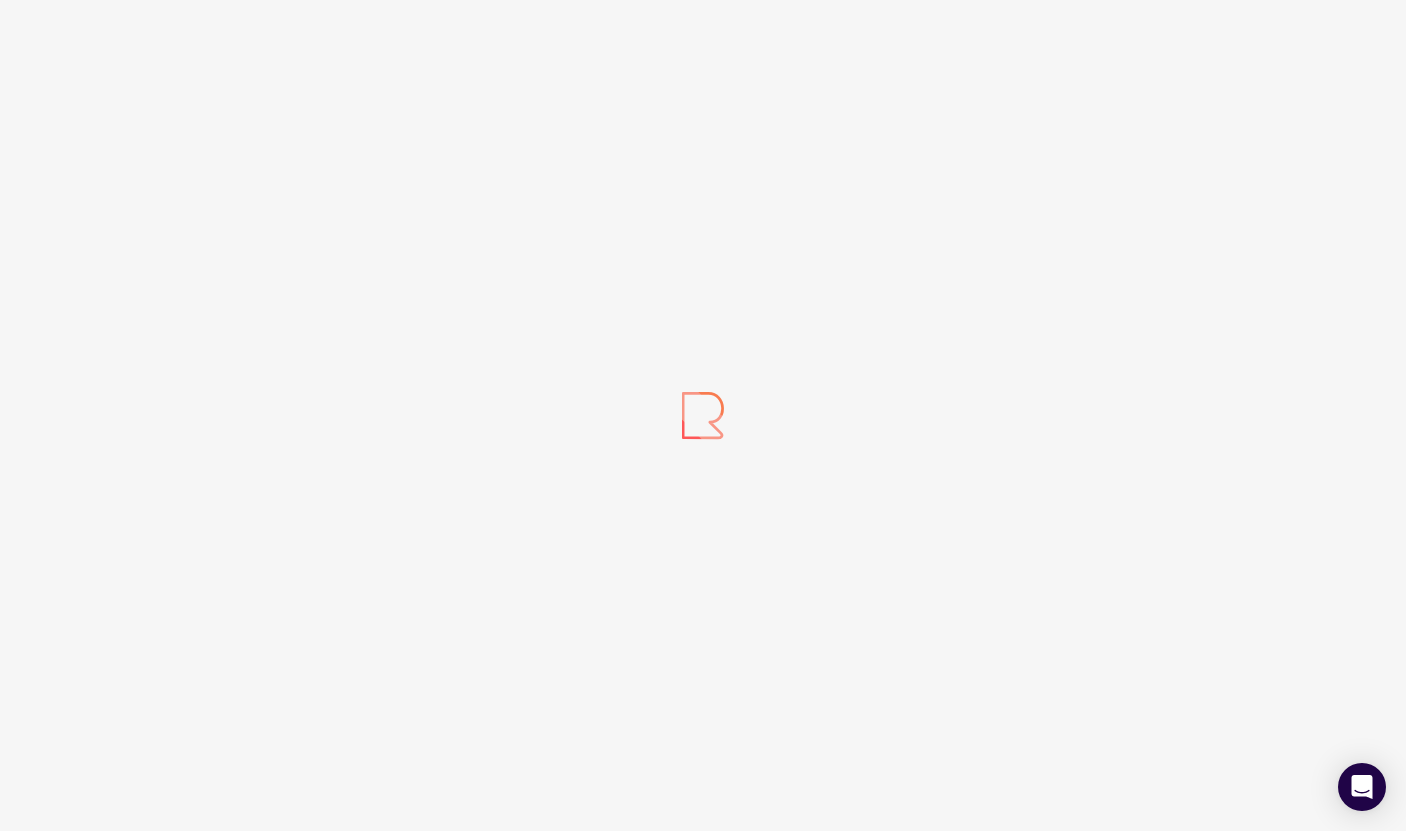 scroll, scrollTop: 0, scrollLeft: 0, axis: both 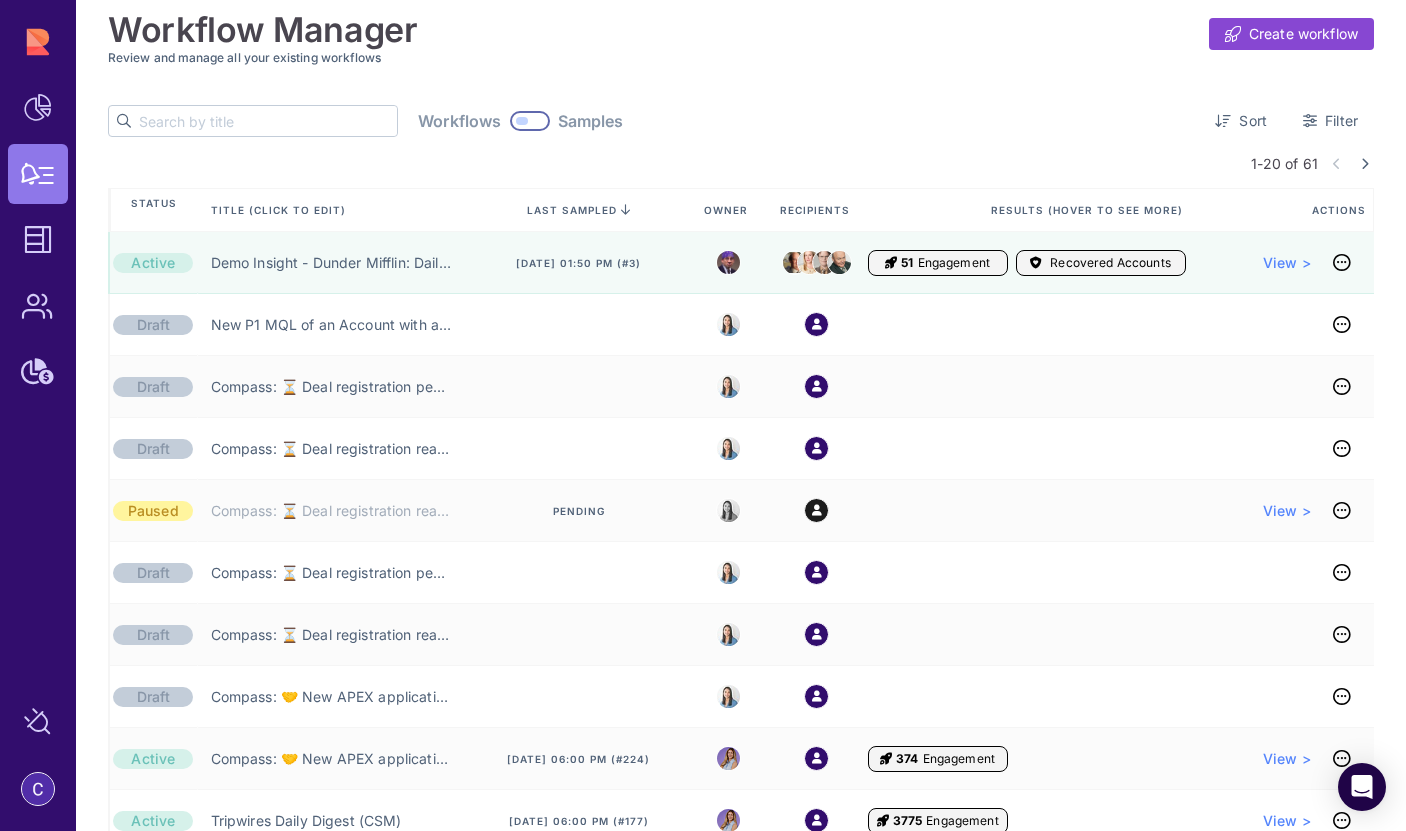 click 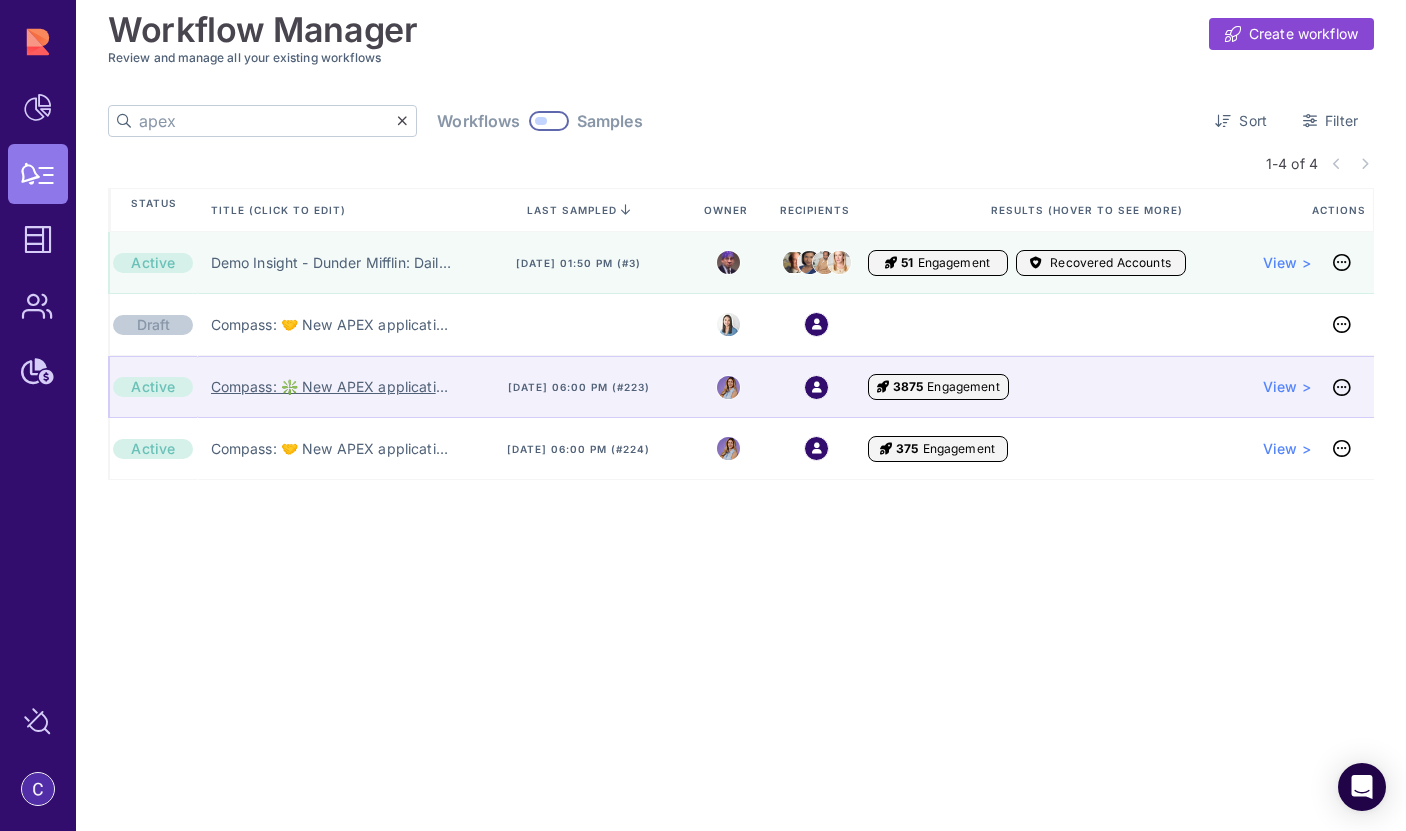 type on "apex" 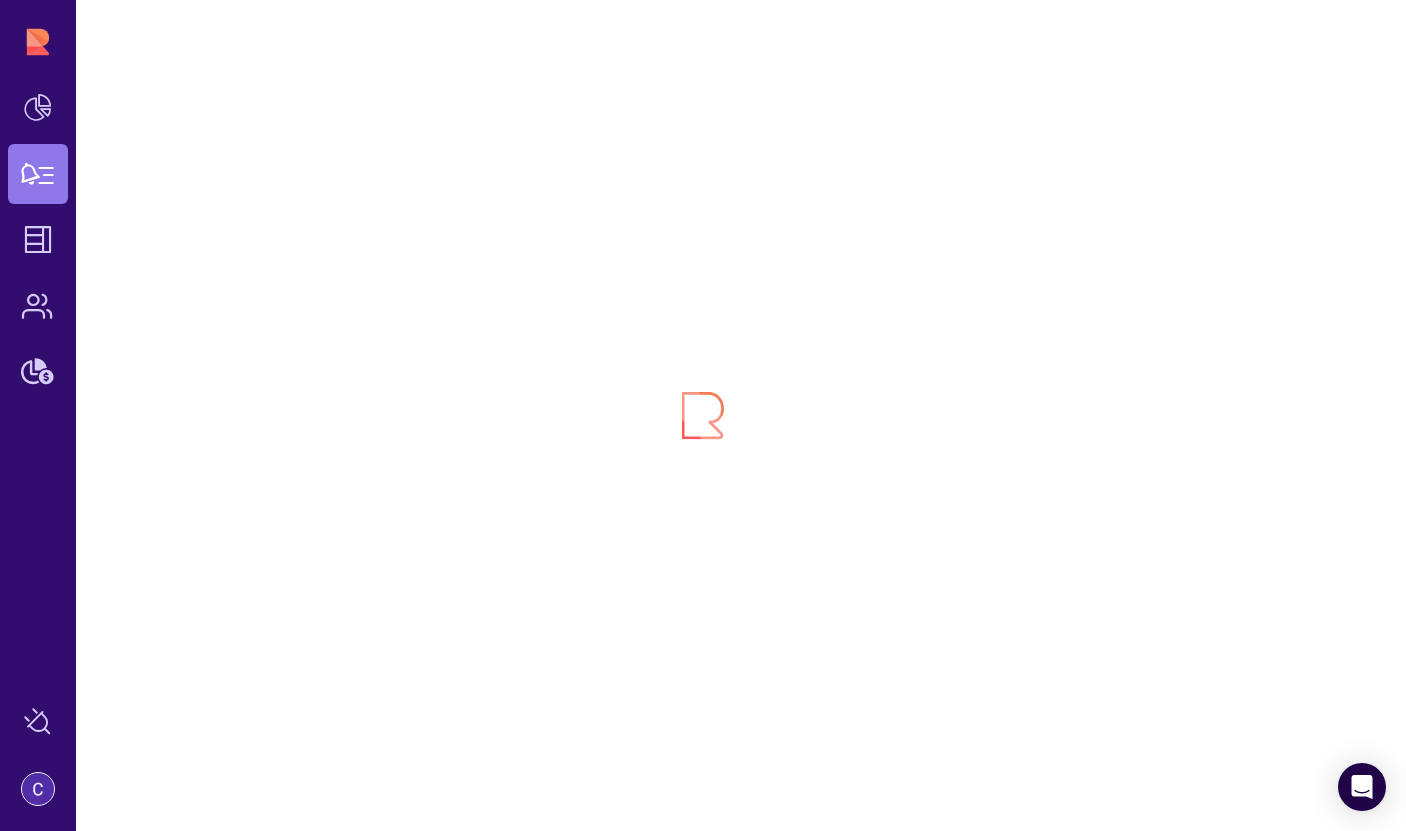 scroll, scrollTop: 0, scrollLeft: 0, axis: both 